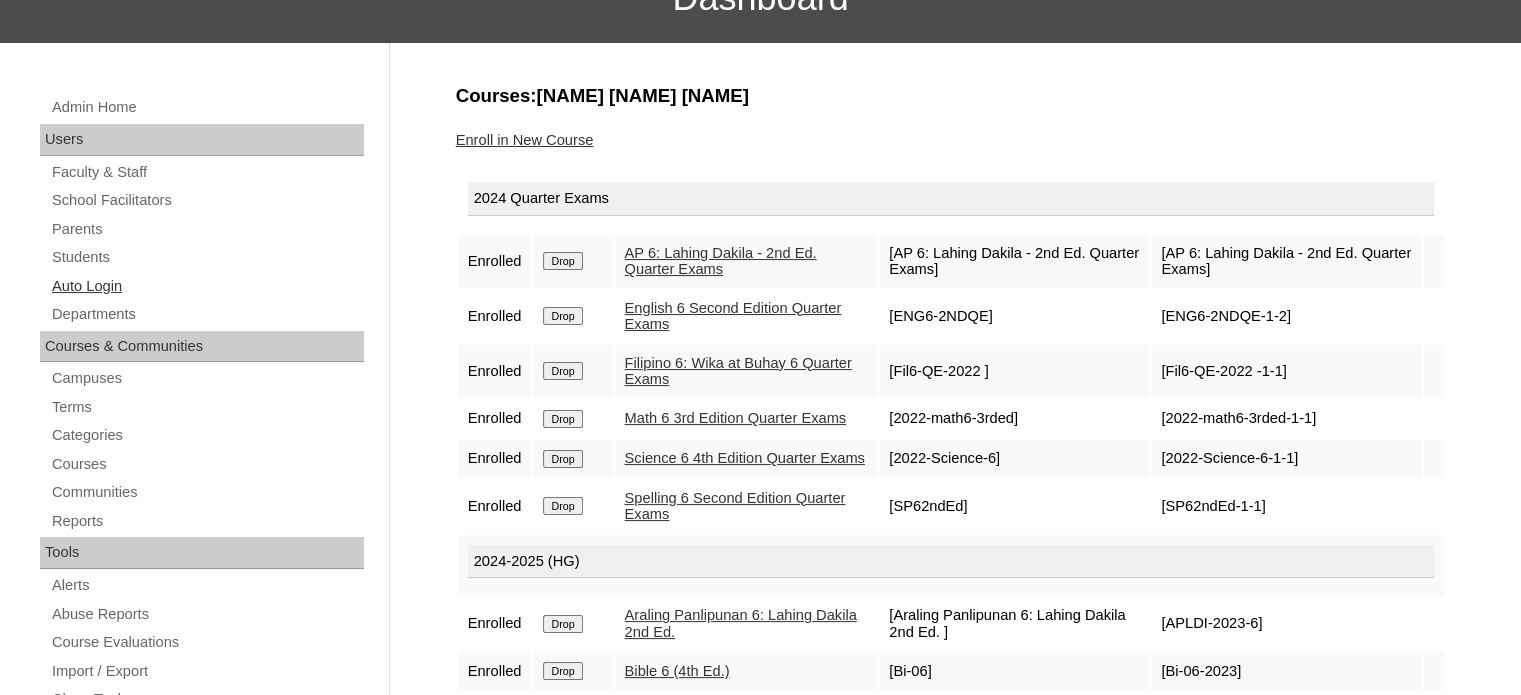 scroll, scrollTop: 184, scrollLeft: 0, axis: vertical 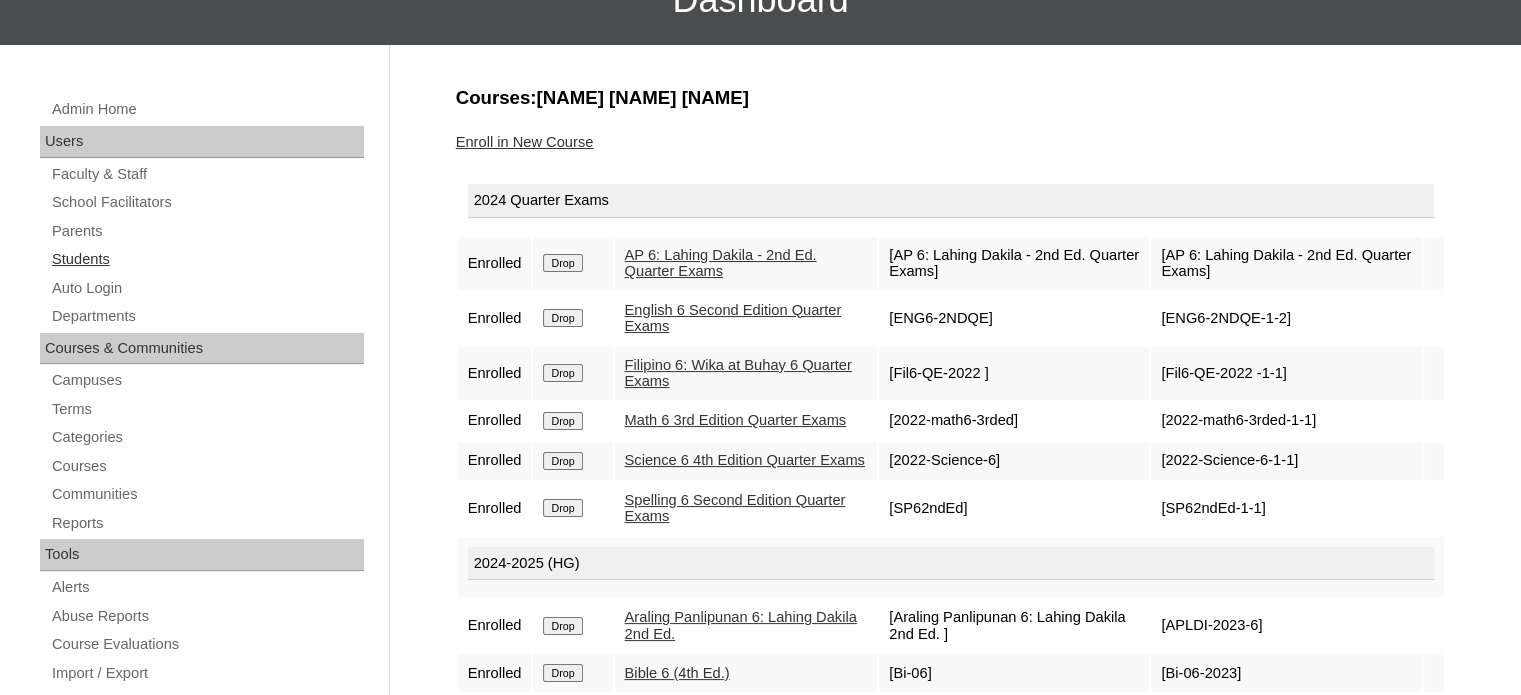 click on "Students" at bounding box center (207, 259) 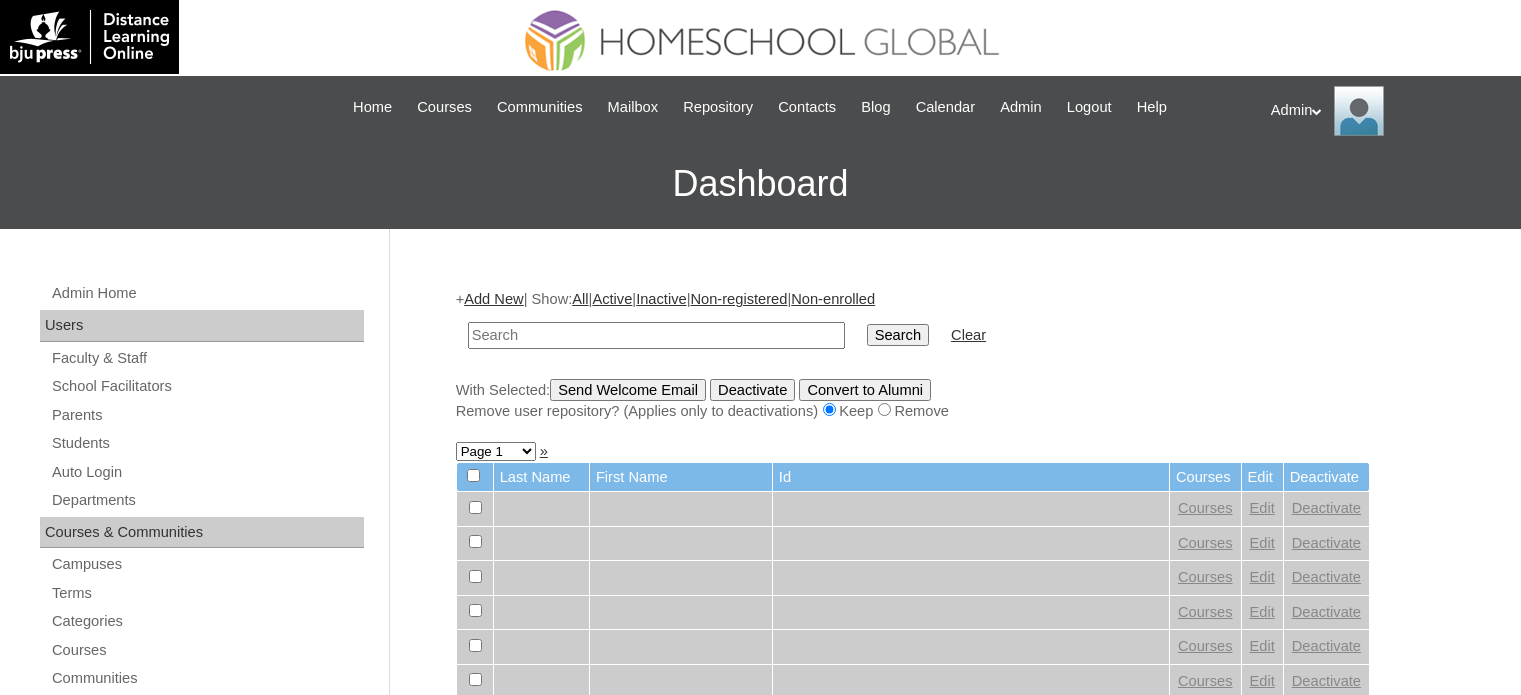 scroll, scrollTop: 0, scrollLeft: 0, axis: both 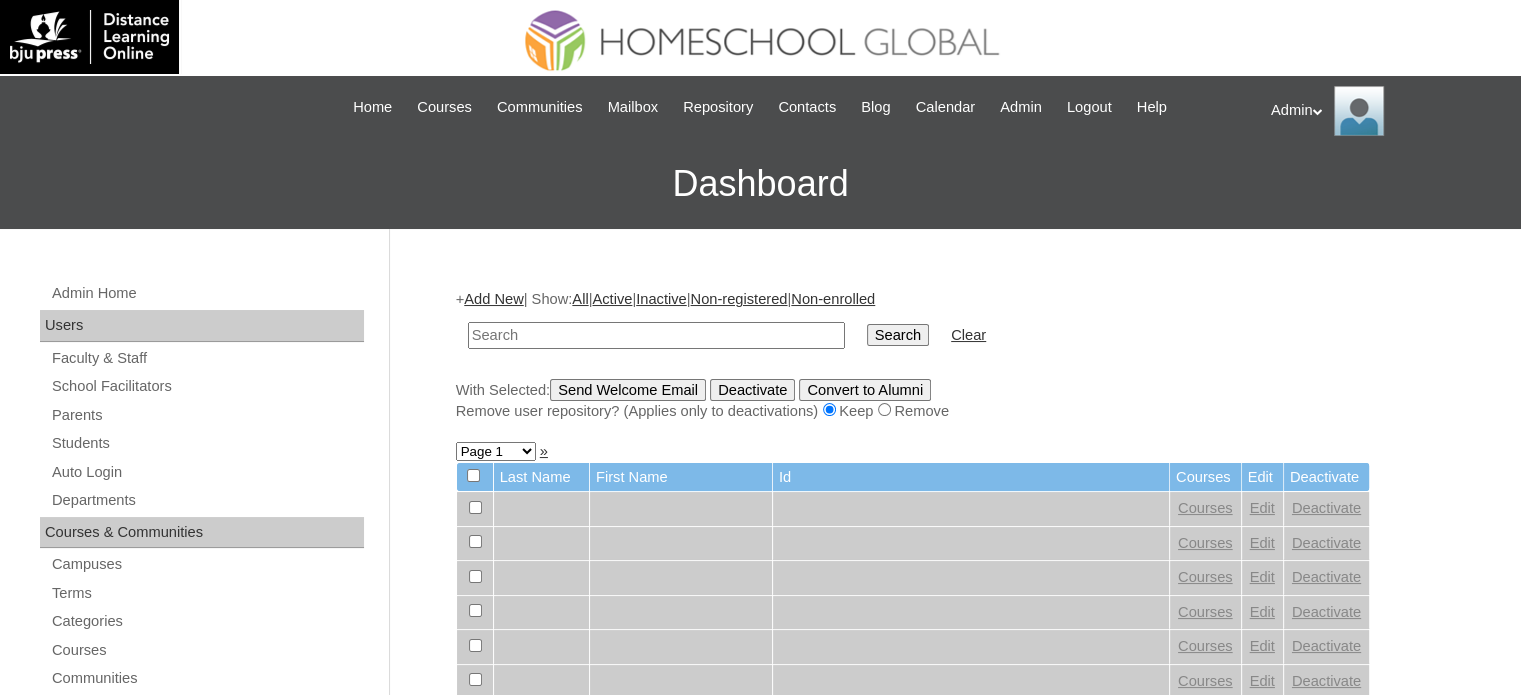paste on "Russell Kyler" 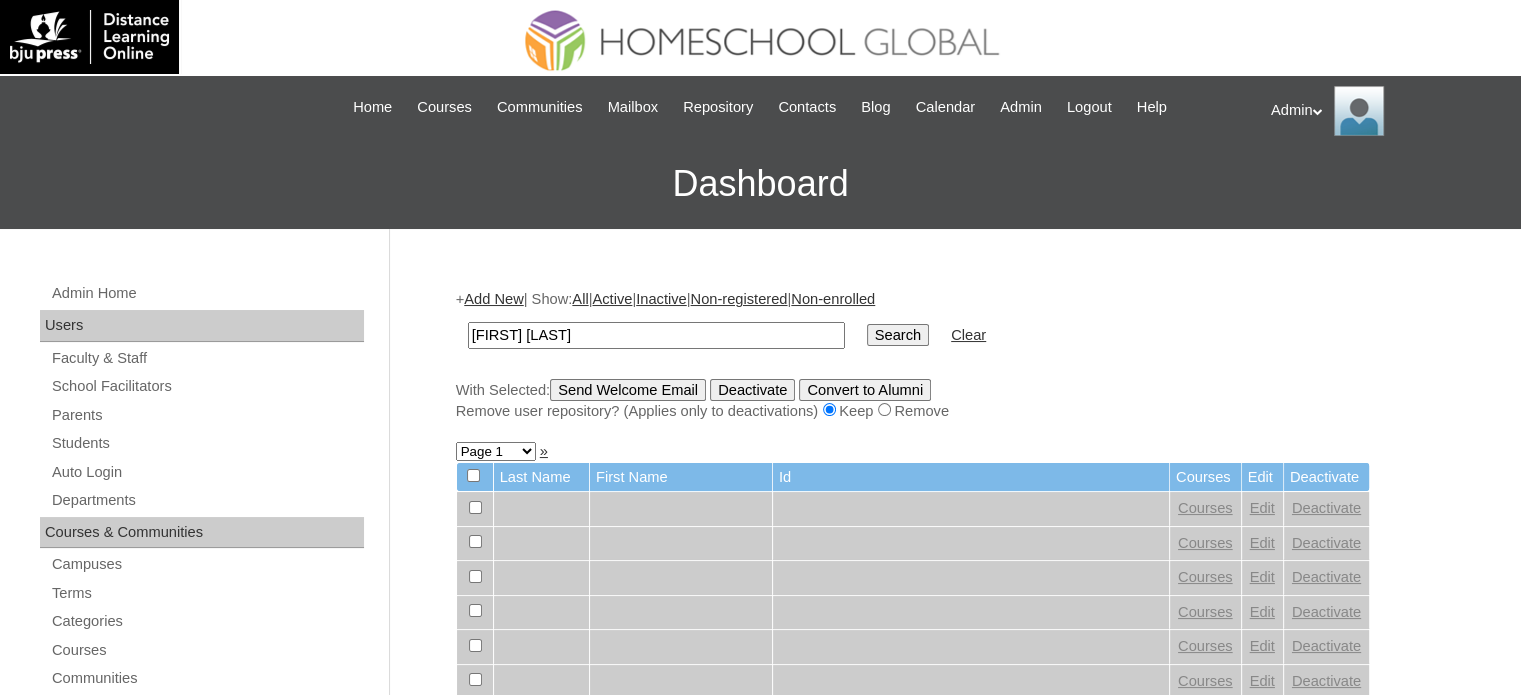 type on "Russell Kyler" 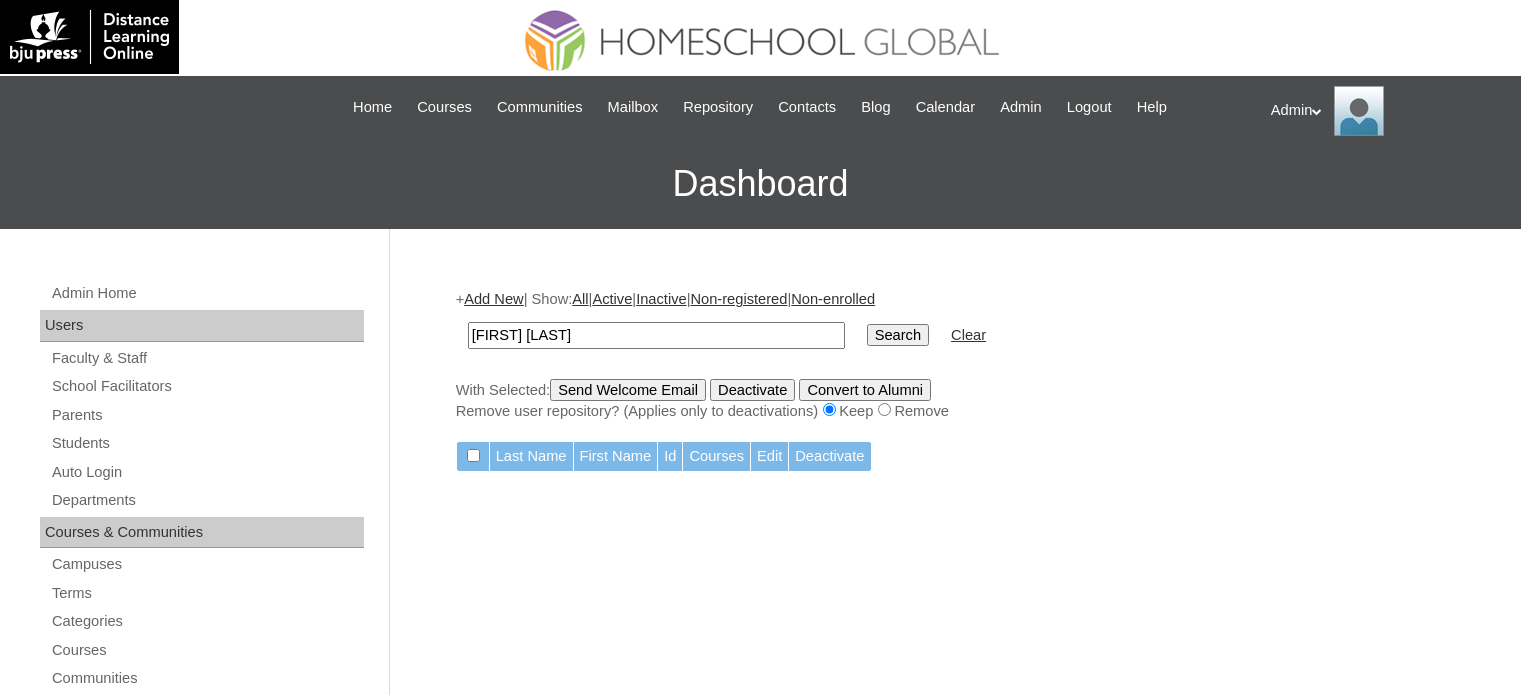 scroll, scrollTop: 0, scrollLeft: 0, axis: both 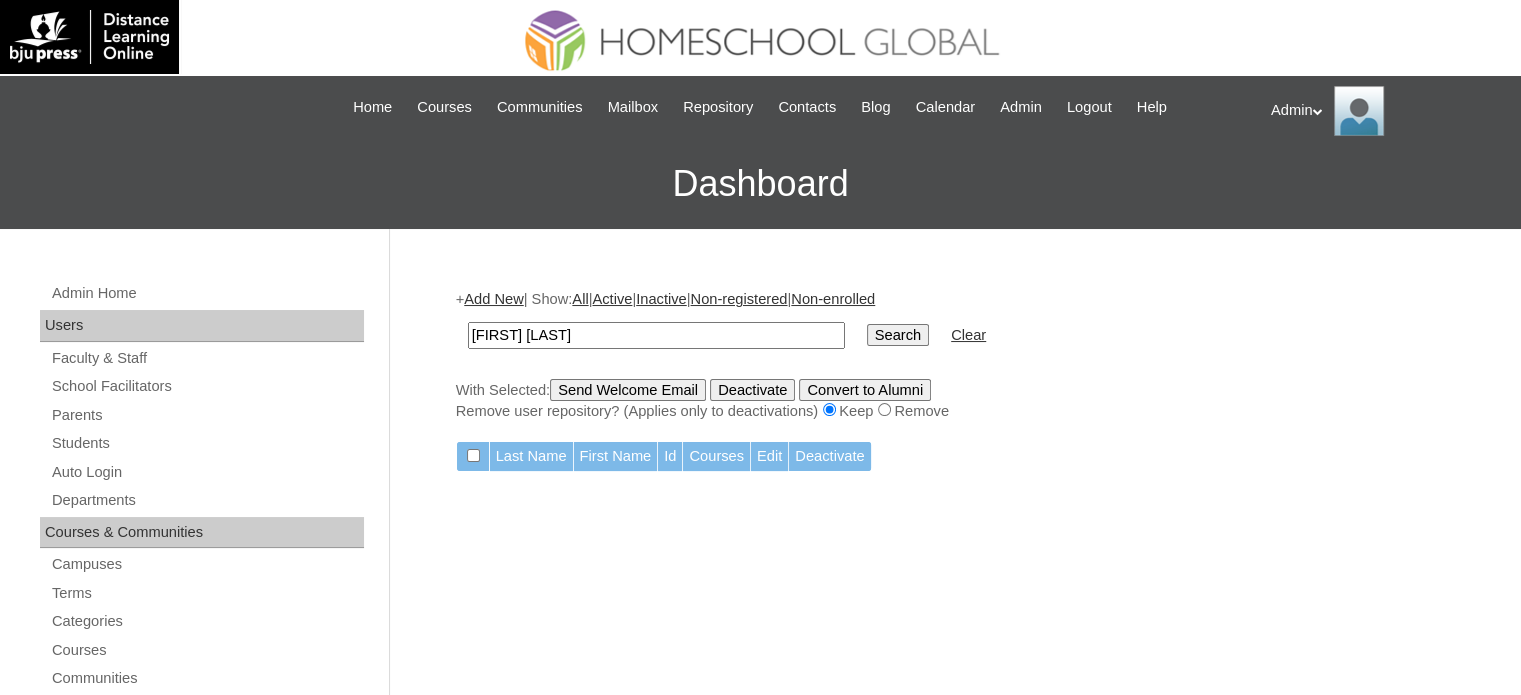 click on "Search" at bounding box center (898, 335) 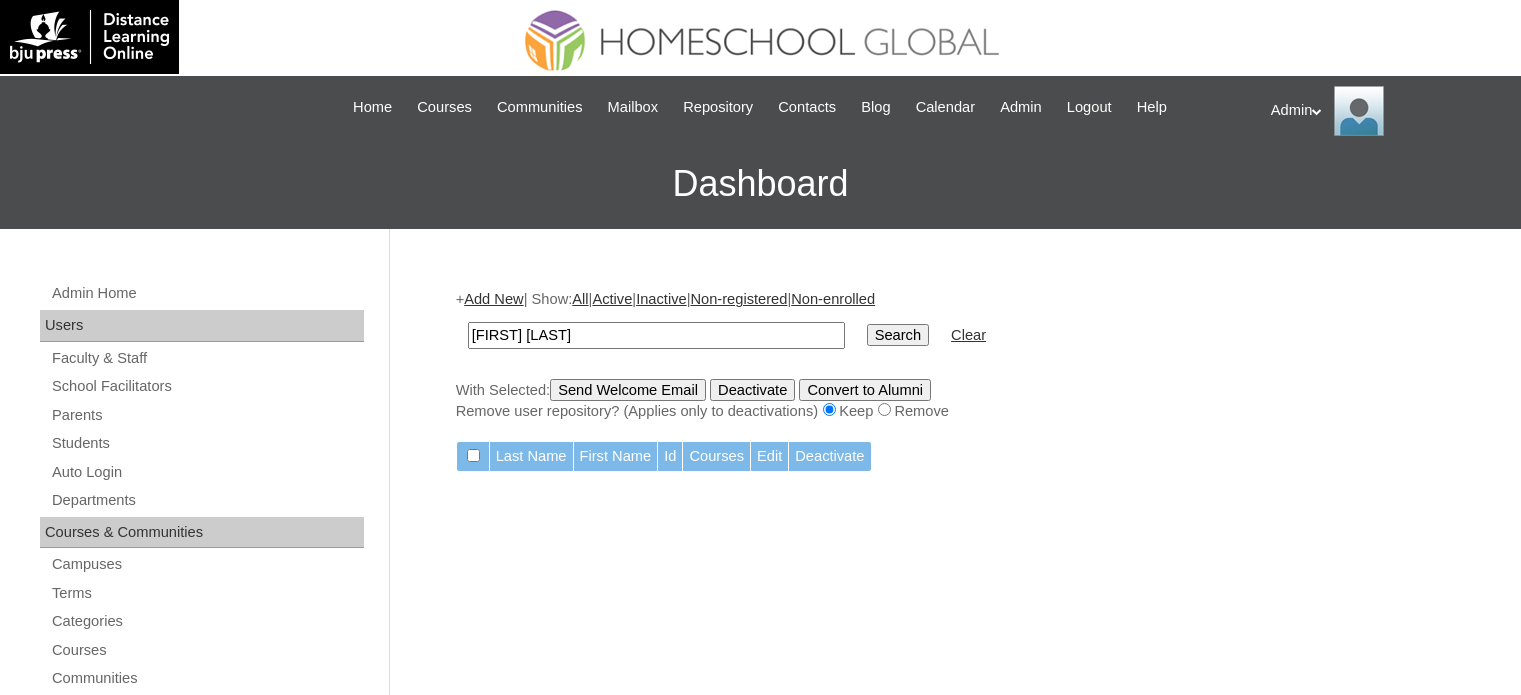 scroll, scrollTop: 0, scrollLeft: 0, axis: both 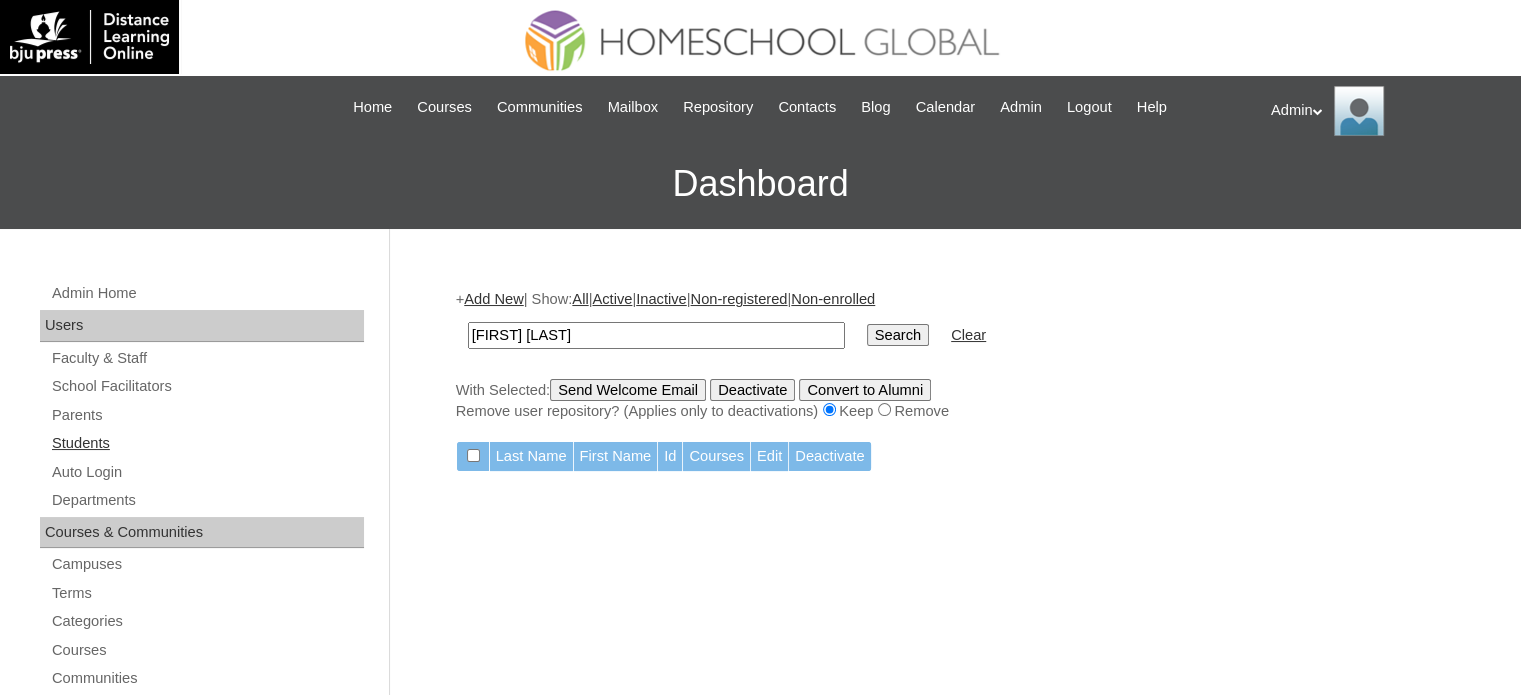 click on "Students" at bounding box center (207, 443) 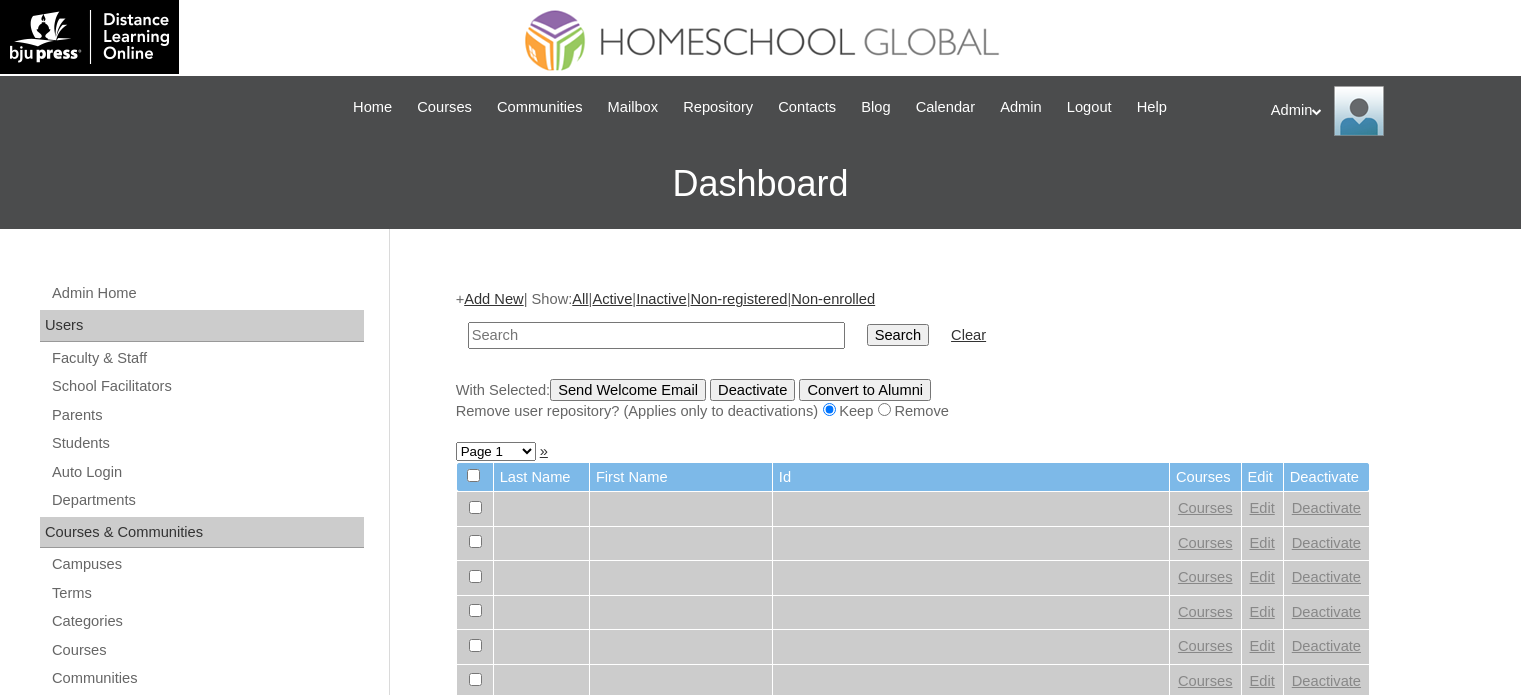 scroll, scrollTop: 0, scrollLeft: 0, axis: both 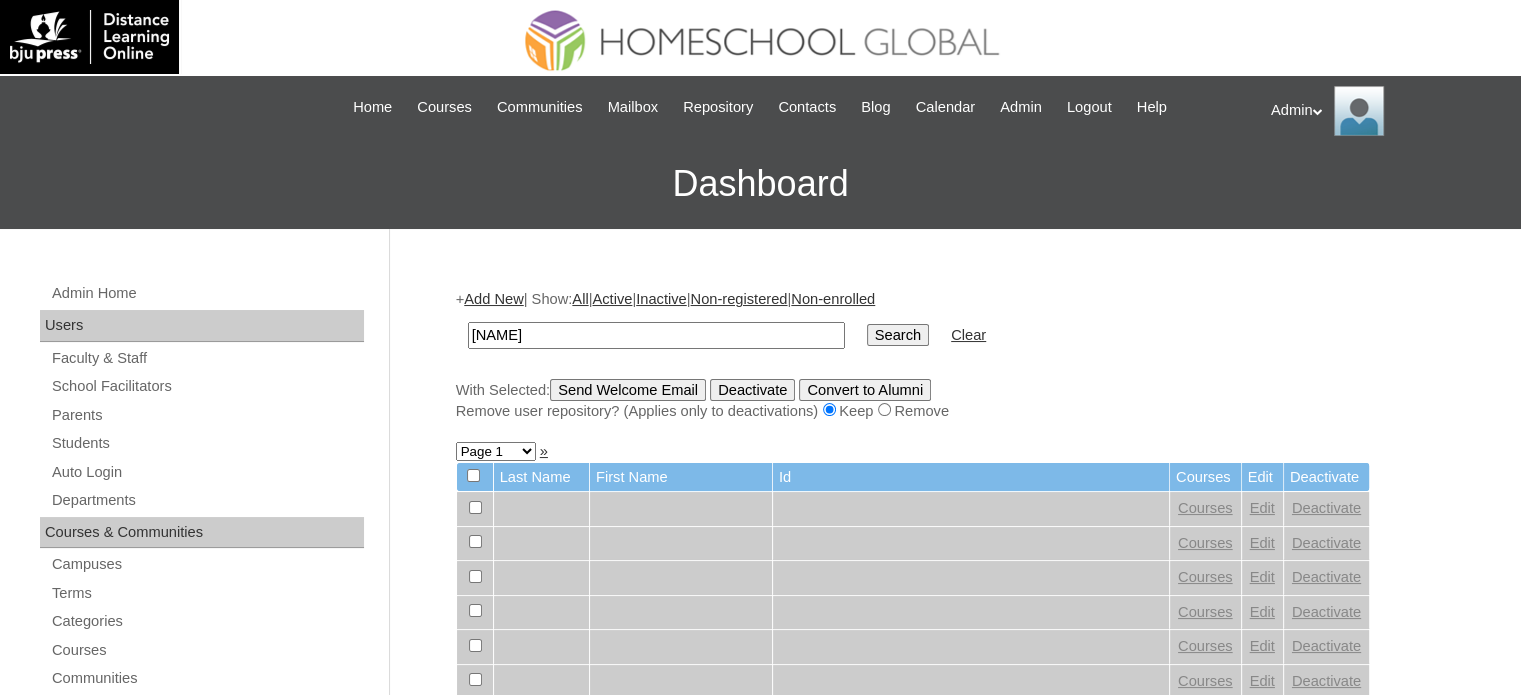 type on "[LAST]" 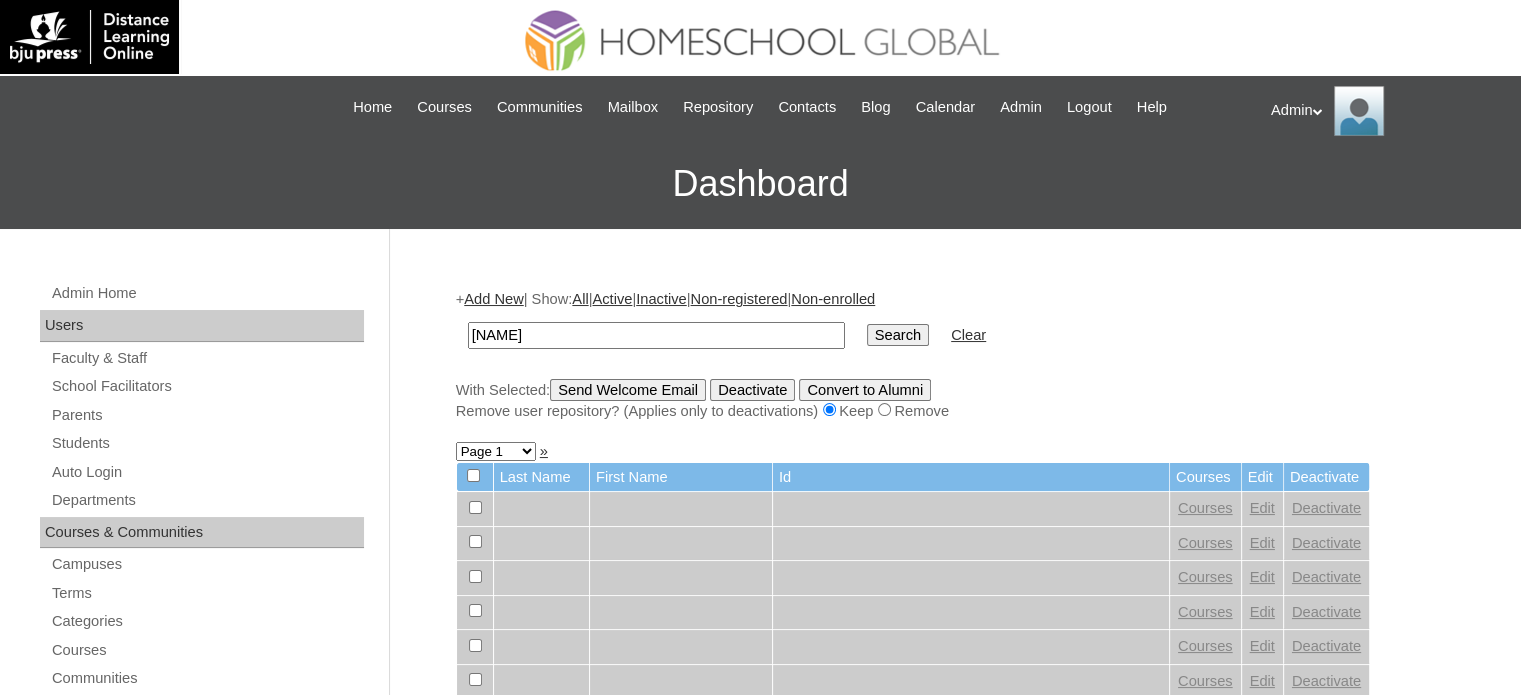 click on "Search" at bounding box center (898, 335) 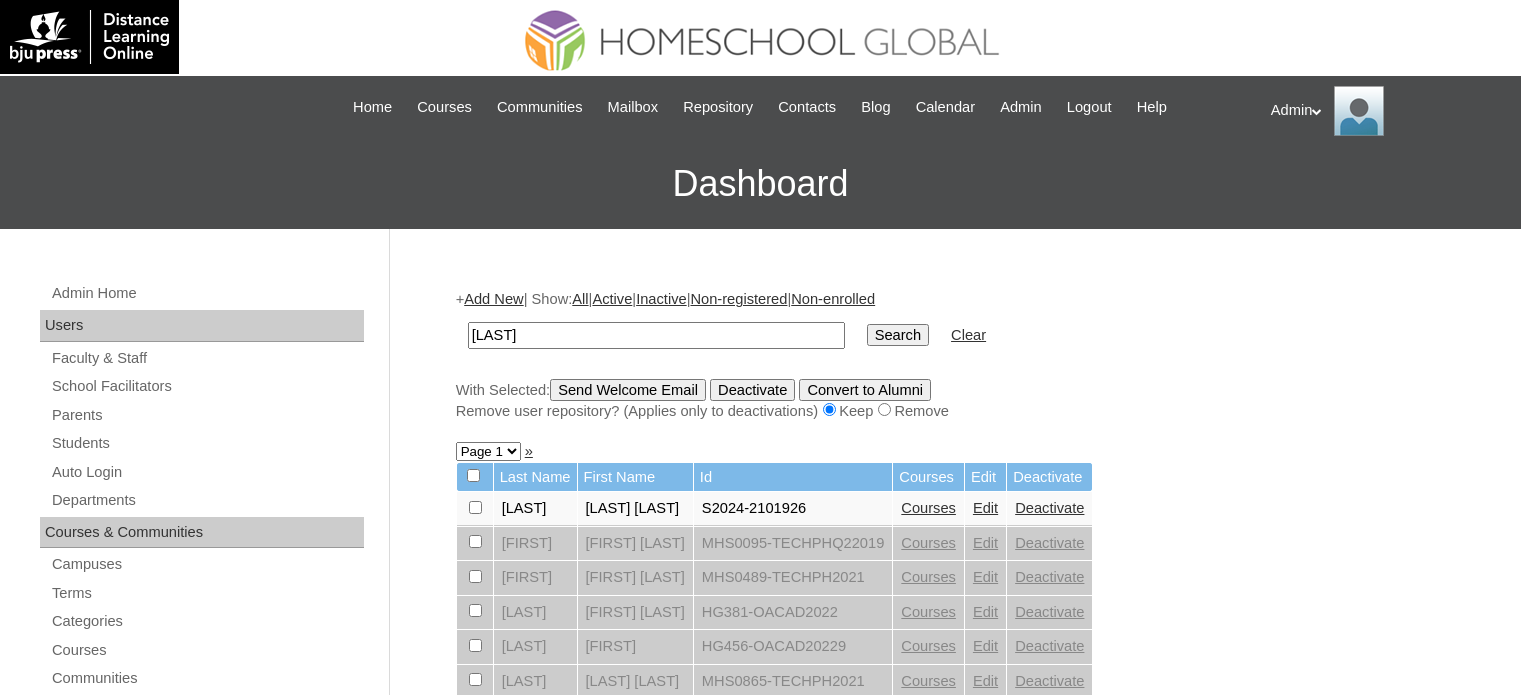 scroll, scrollTop: 0, scrollLeft: 0, axis: both 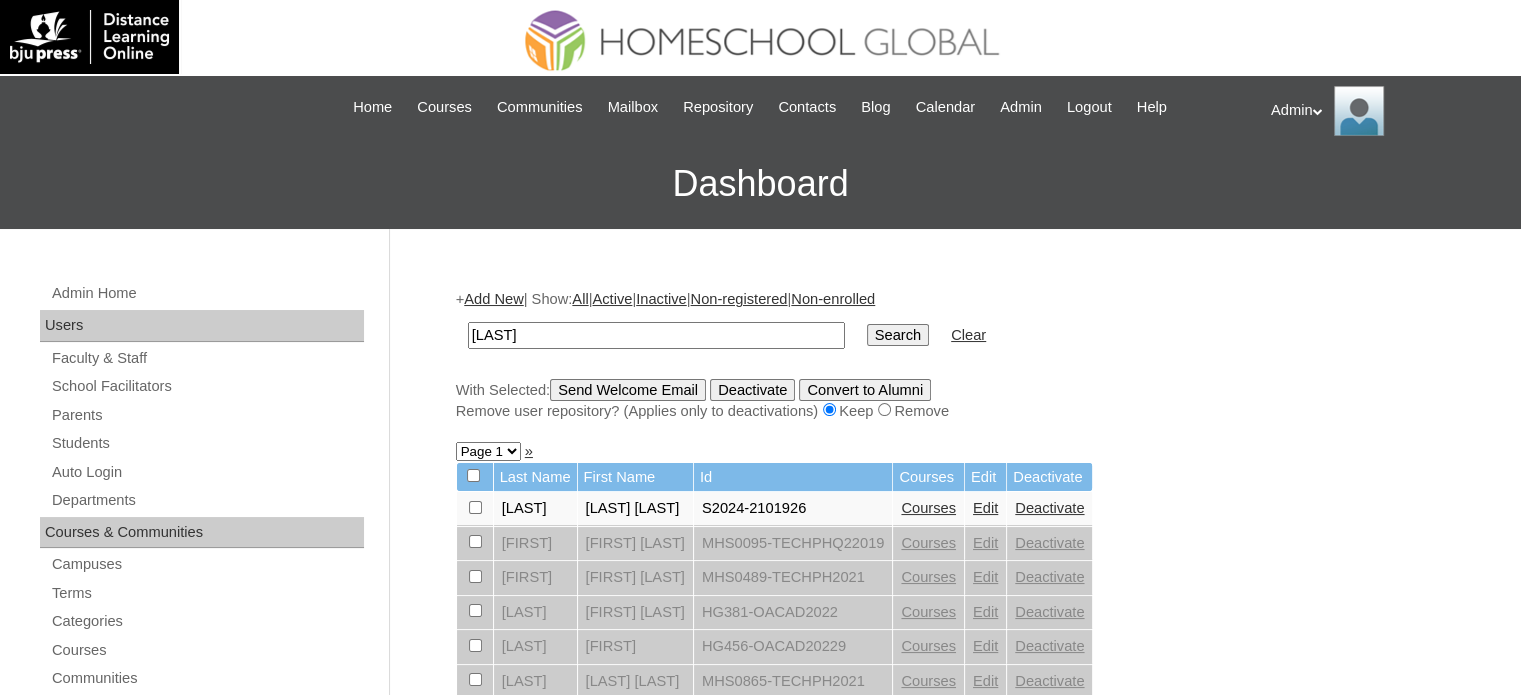 click on "Courses" at bounding box center (928, 508) 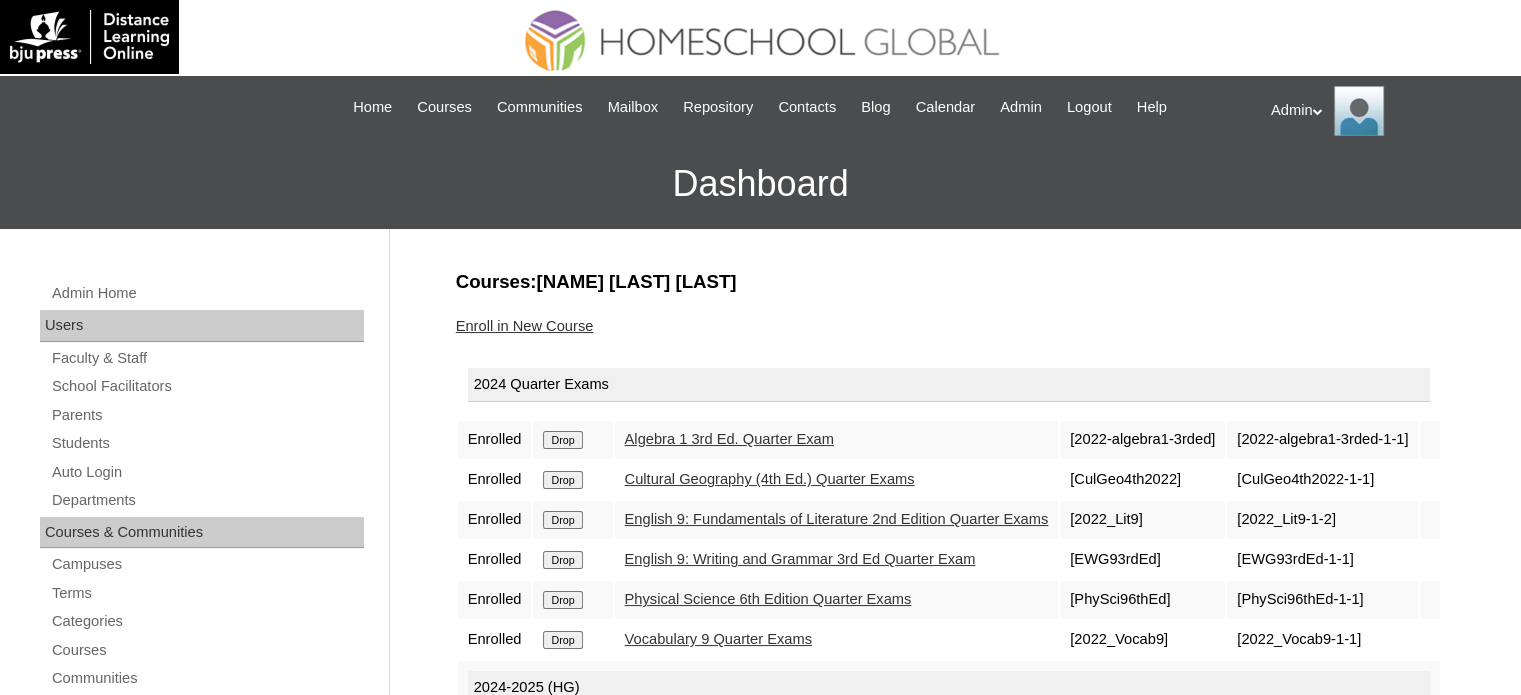 scroll, scrollTop: 222, scrollLeft: 0, axis: vertical 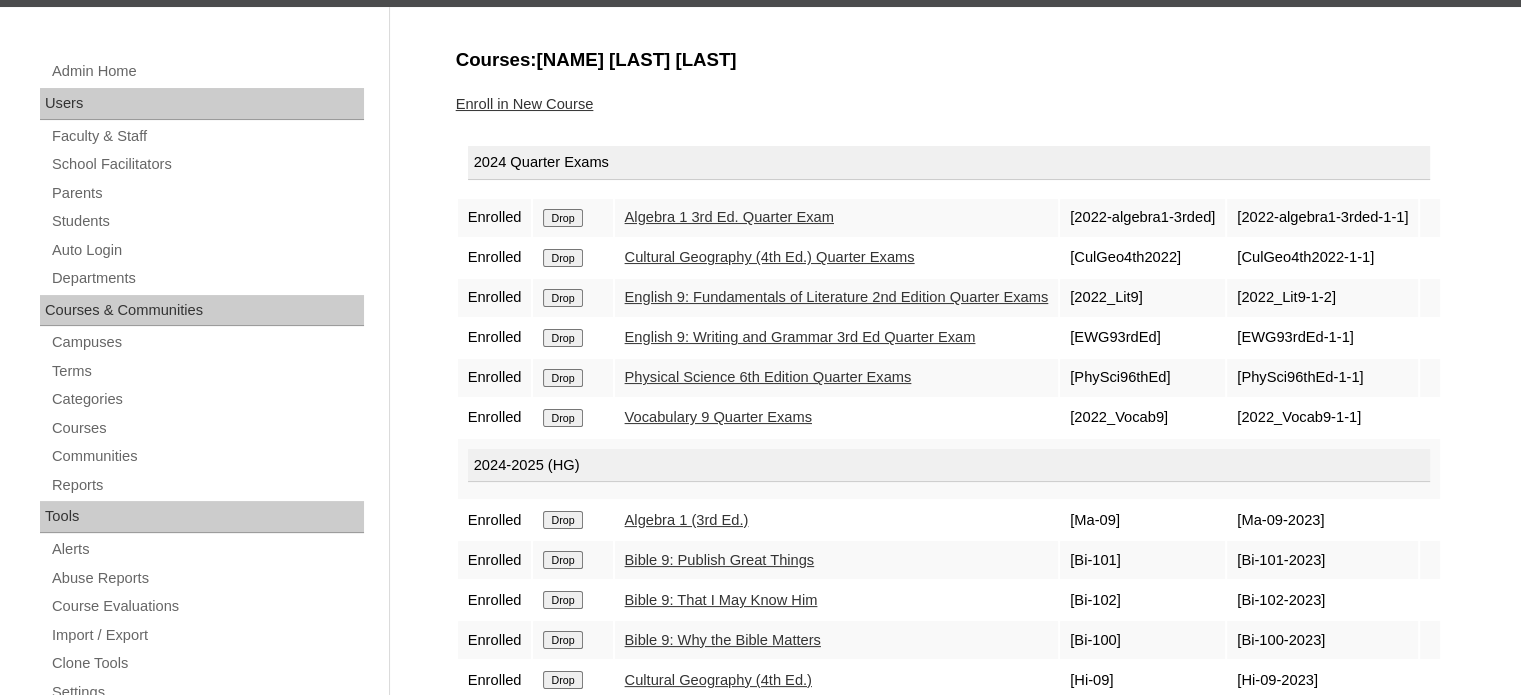 click on "Vocabulary 9 Quarter Exams" at bounding box center [718, 417] 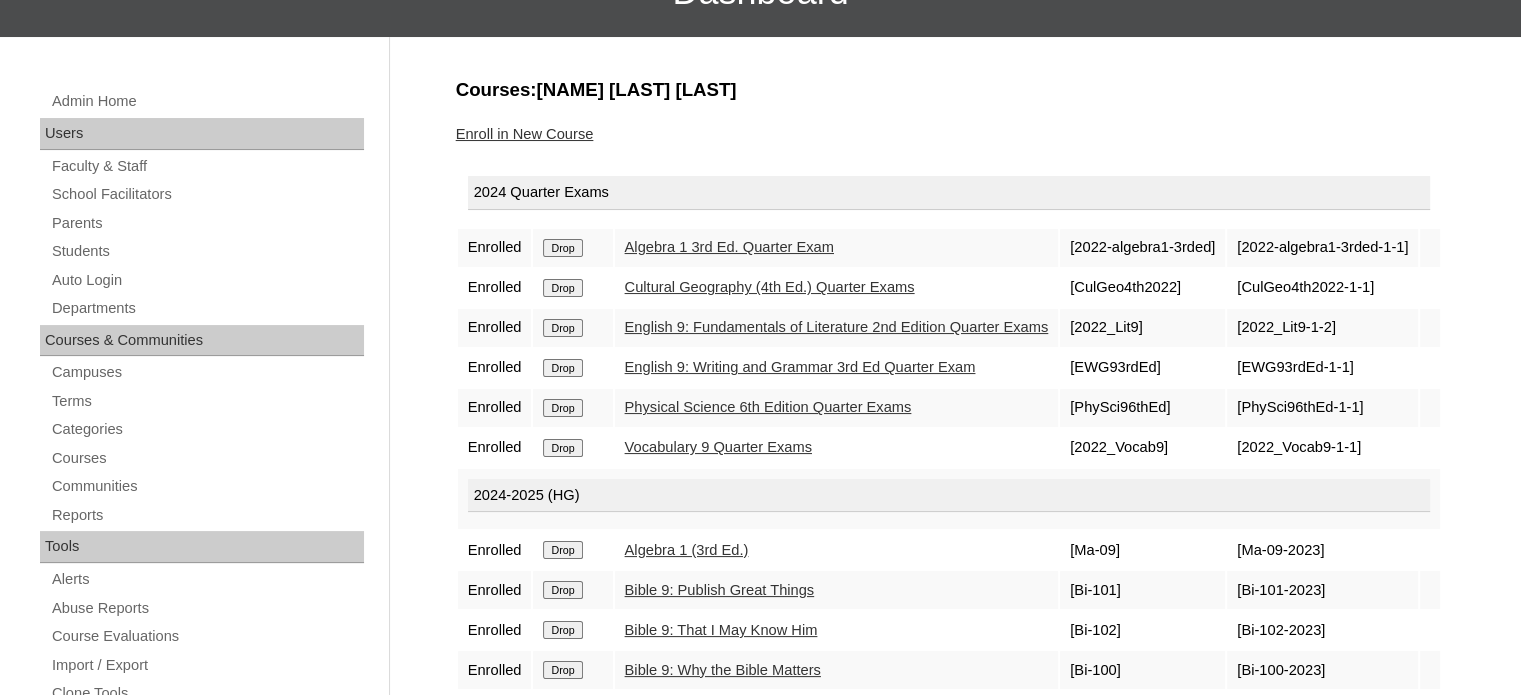 scroll, scrollTop: 192, scrollLeft: 0, axis: vertical 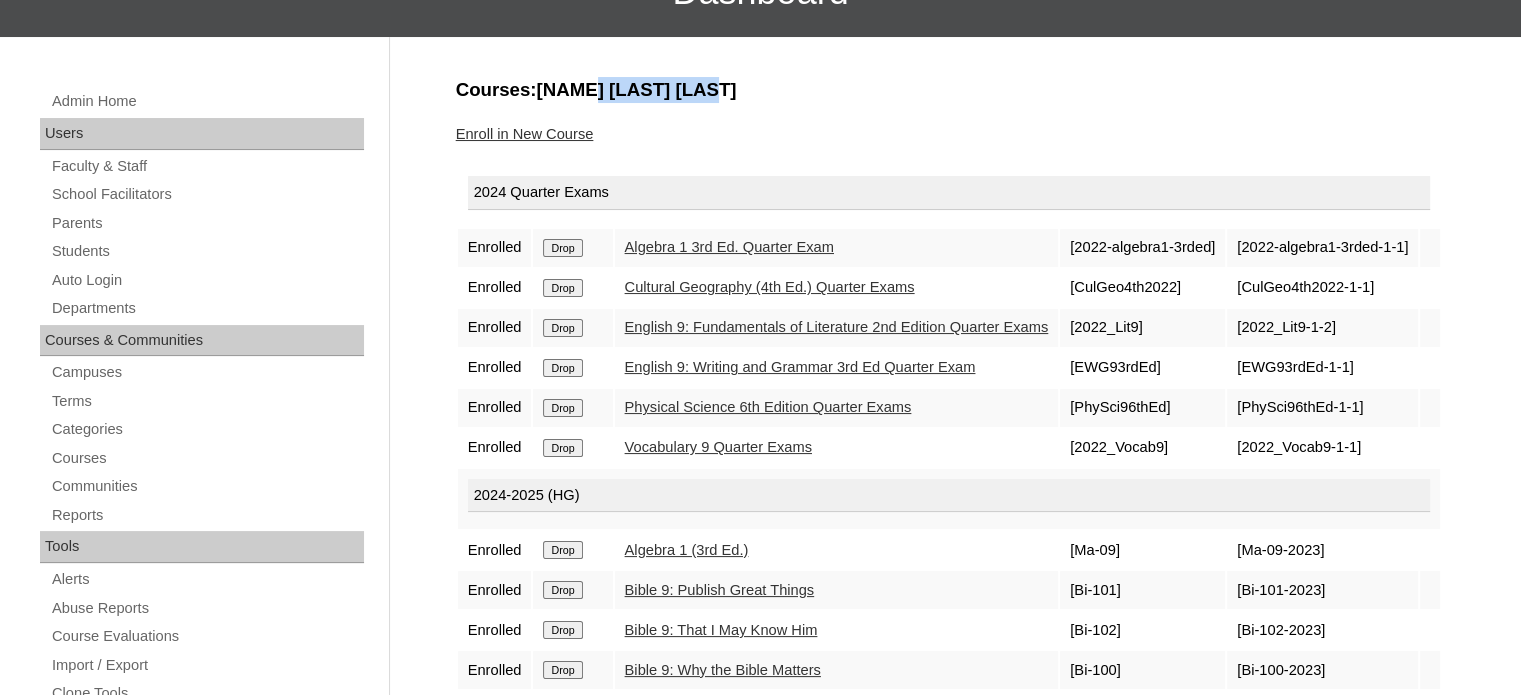 drag, startPoint x: 708, startPoint y: 85, endPoint x: 578, endPoint y: 89, distance: 130.06152 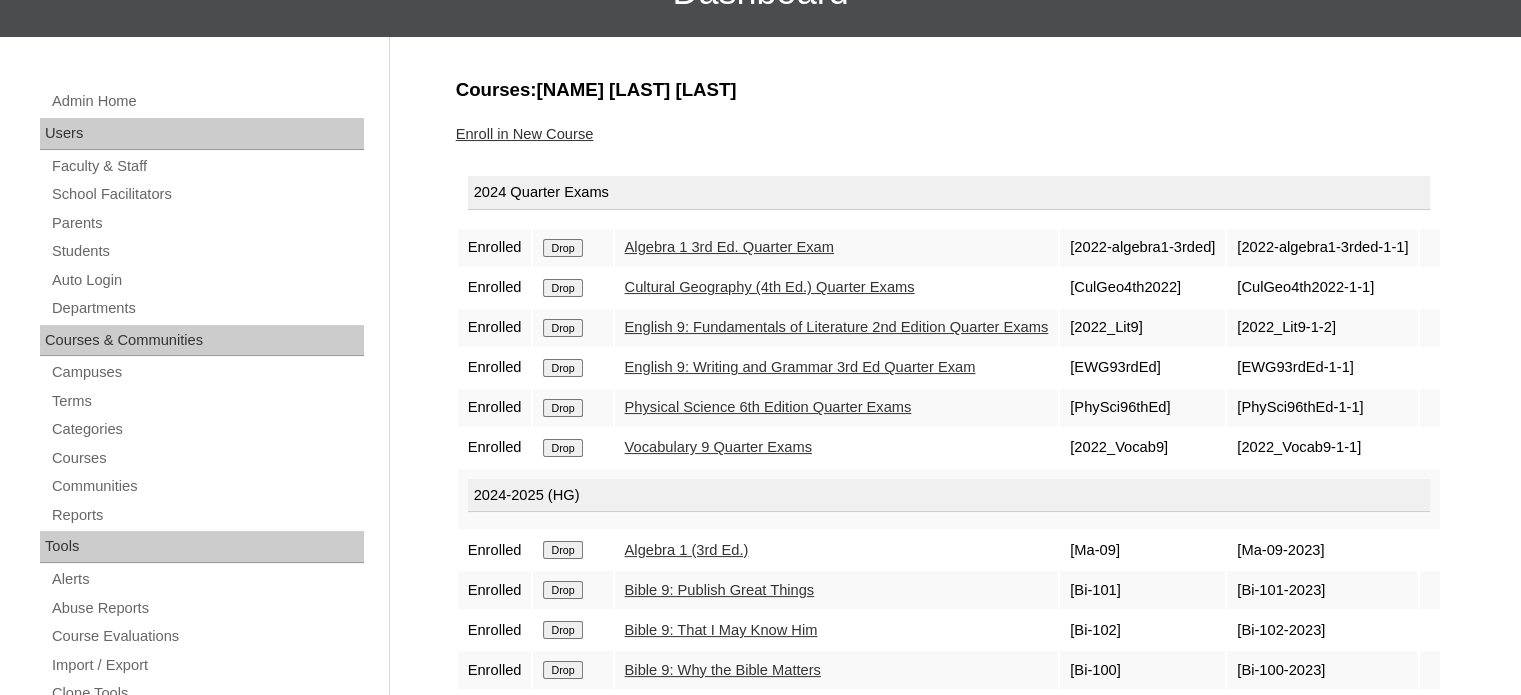 click on "Enroll in New Course" at bounding box center [951, 134] 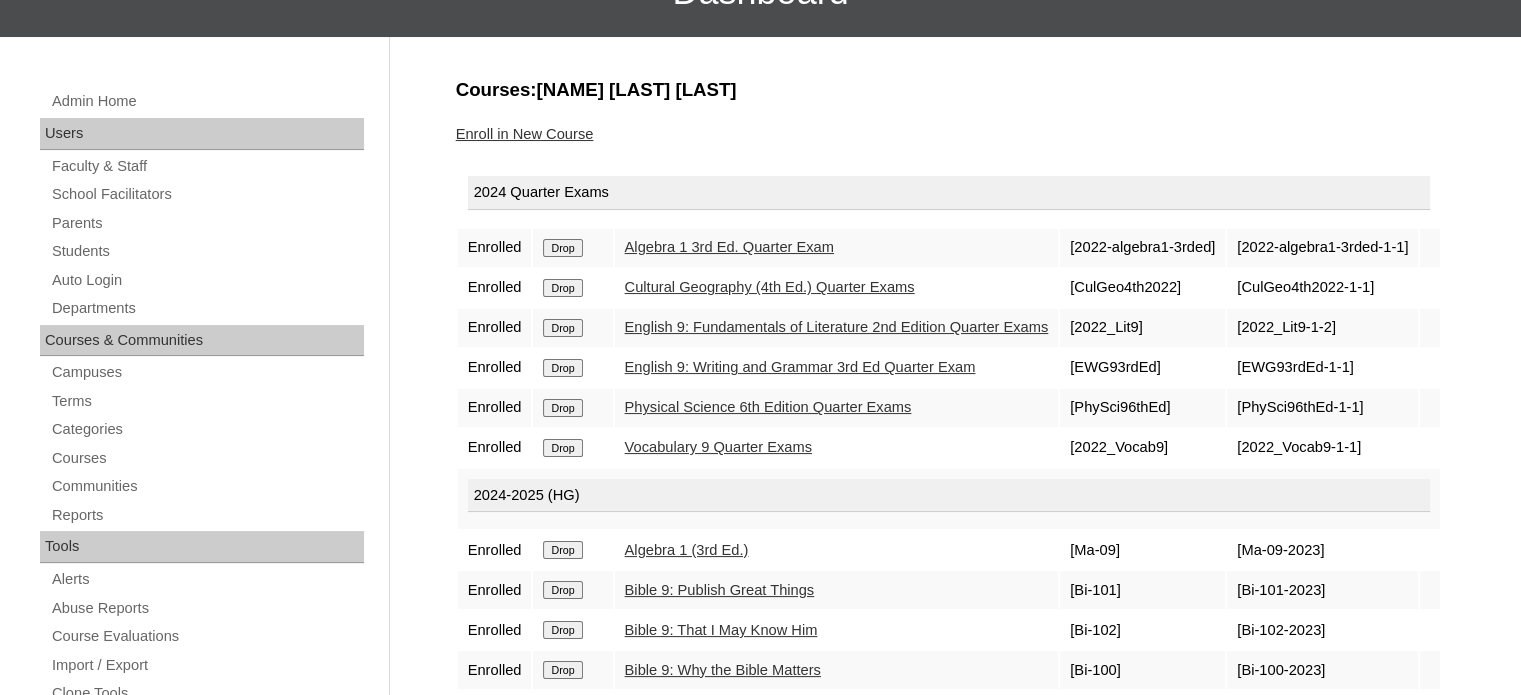 click on "English 9: Writing and Grammar 3rd Ed Quarter Exam" at bounding box center [800, 367] 